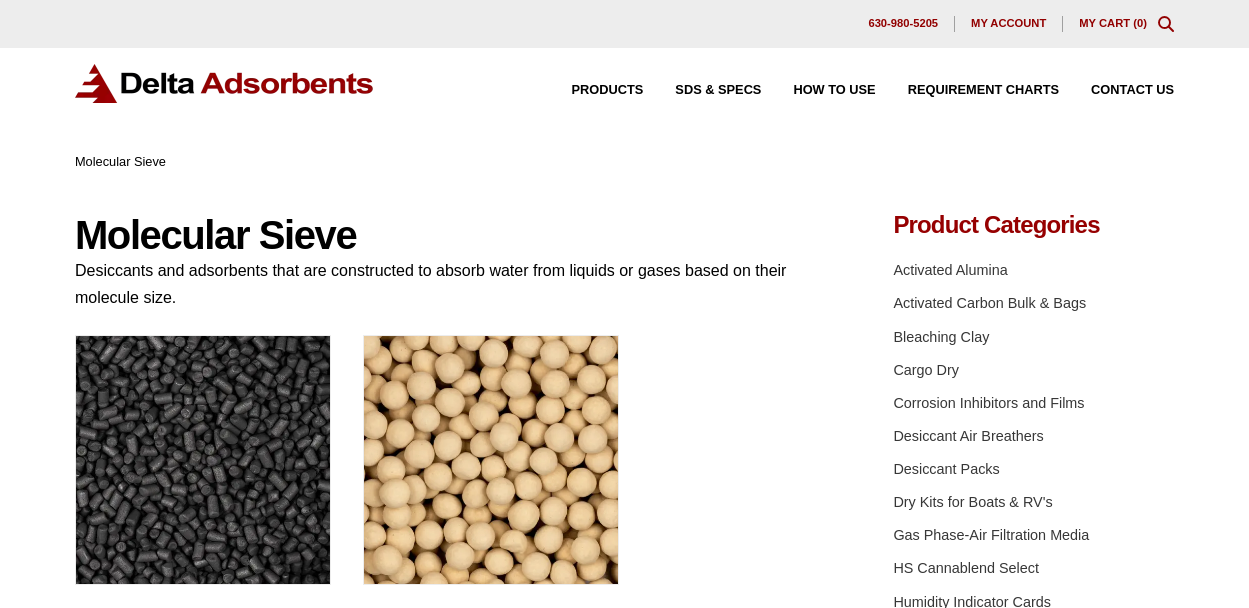 scroll, scrollTop: 0, scrollLeft: 0, axis: both 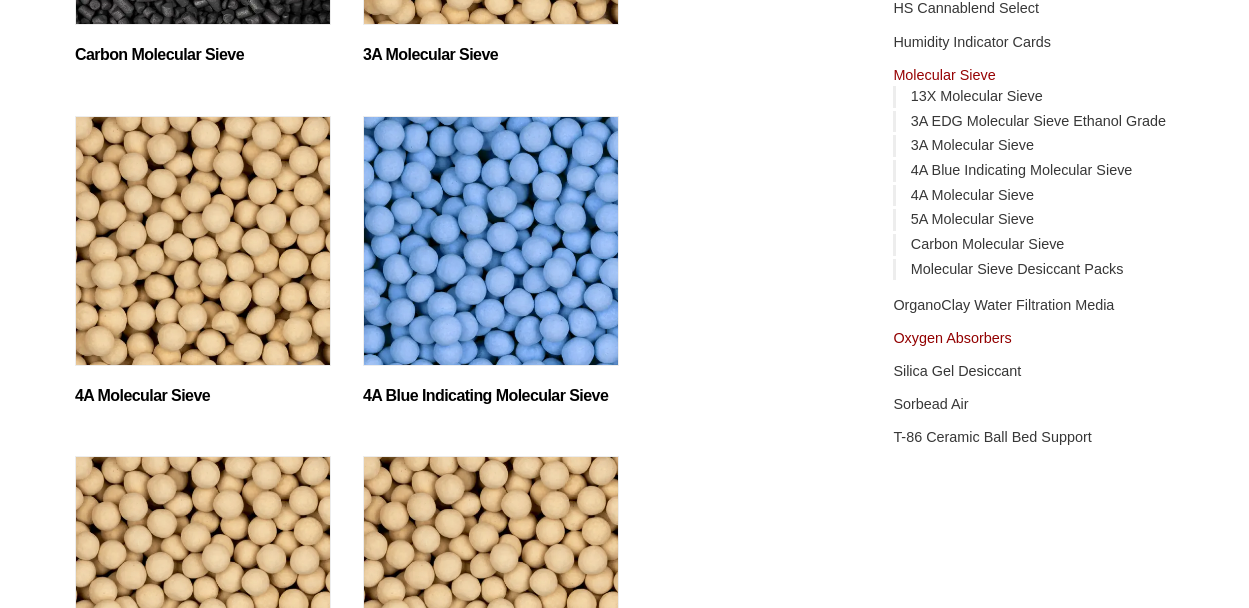 click on "Oxygen Absorbers" at bounding box center (952, 338) 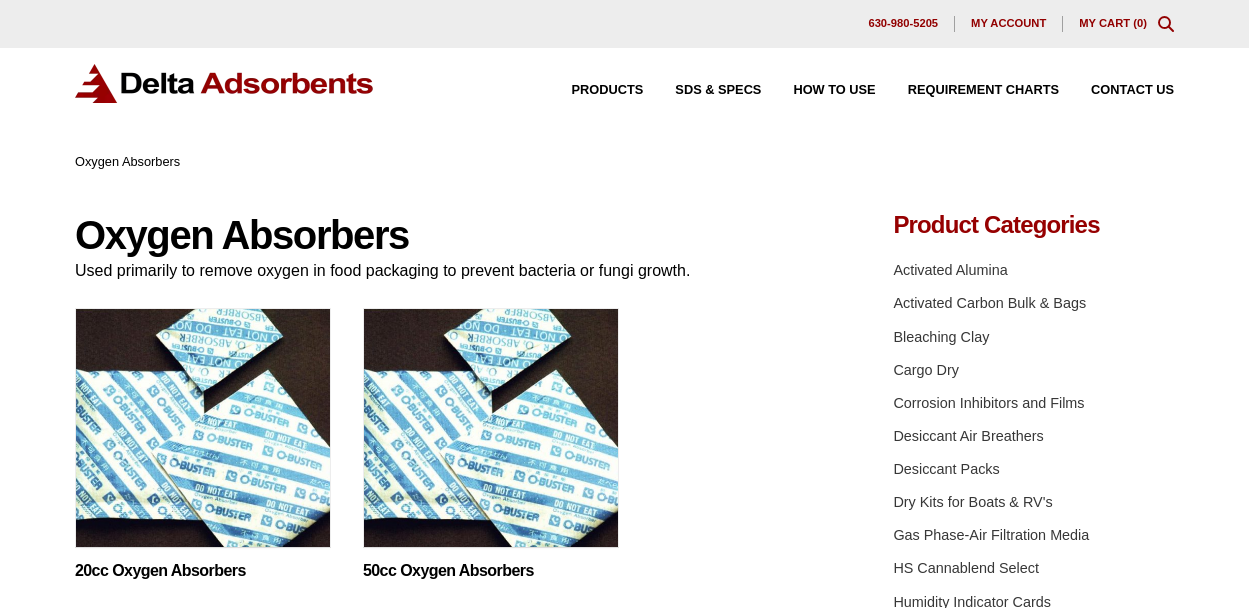 scroll, scrollTop: 0, scrollLeft: 0, axis: both 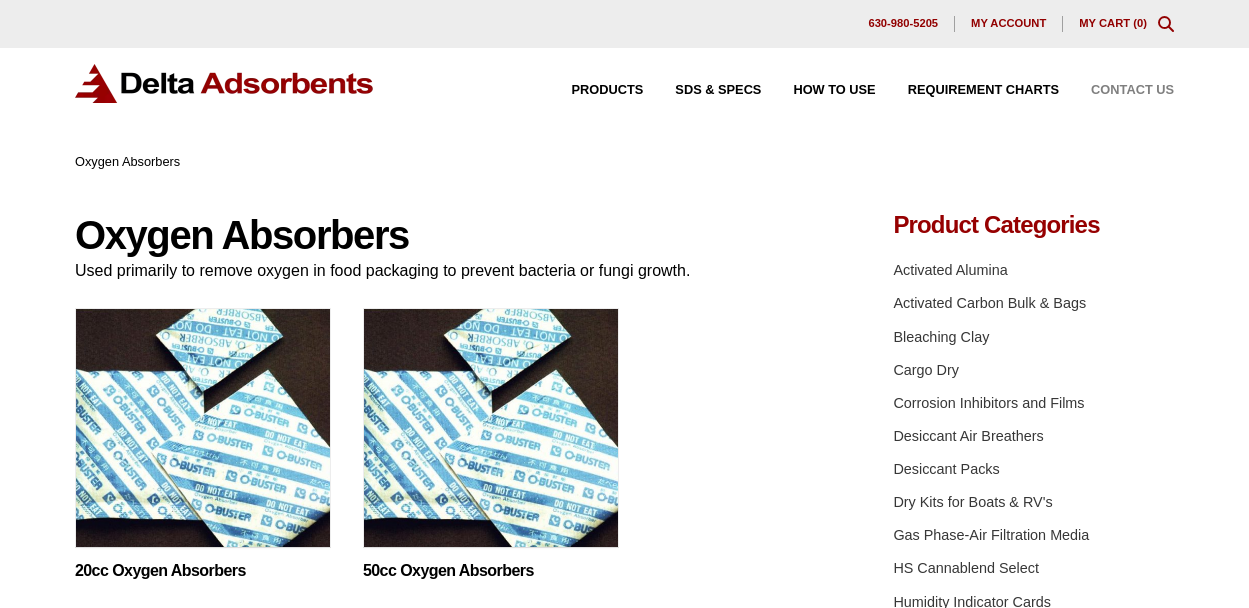 click on "Contact Us" at bounding box center (1132, 90) 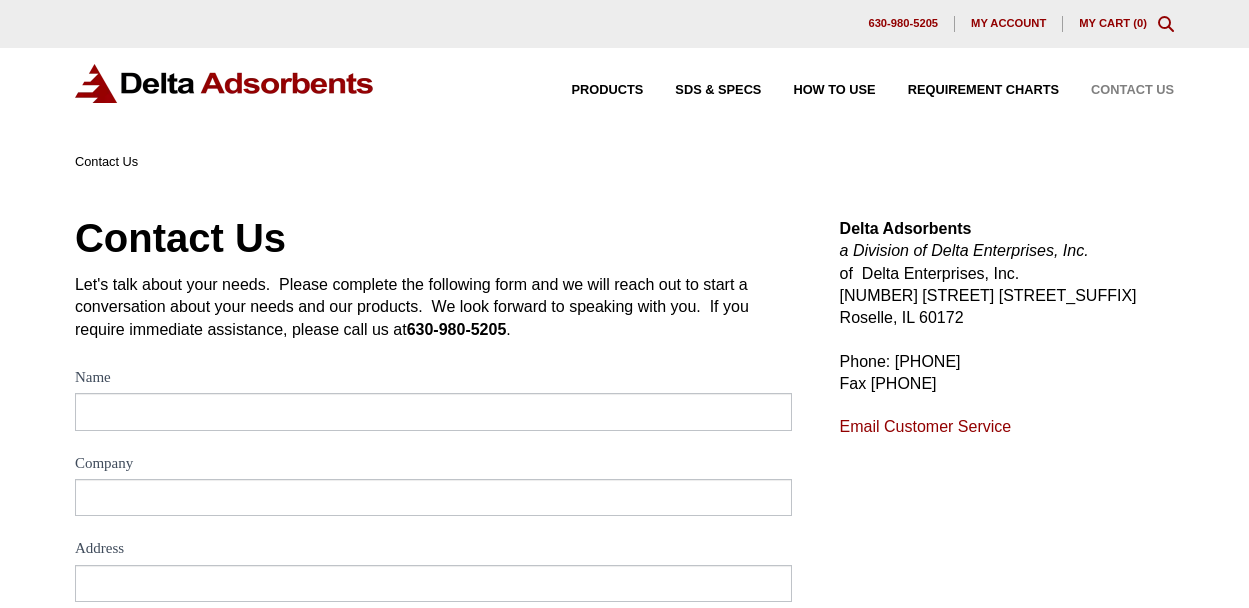 scroll, scrollTop: 0, scrollLeft: 0, axis: both 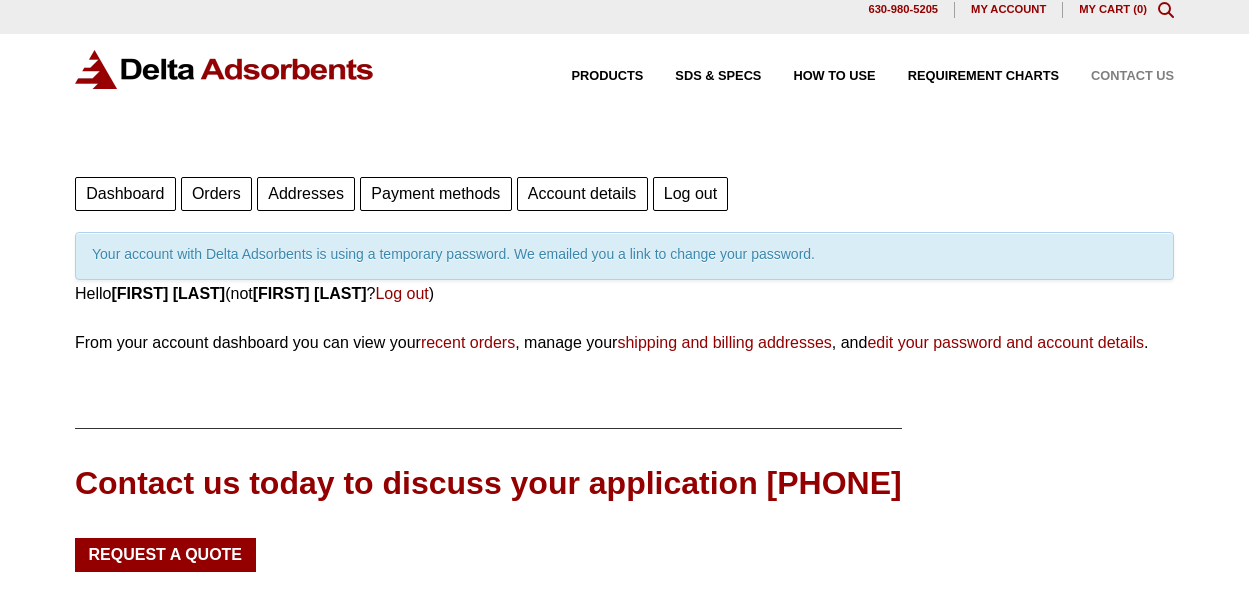 click on "Contact Us" at bounding box center (1132, 76) 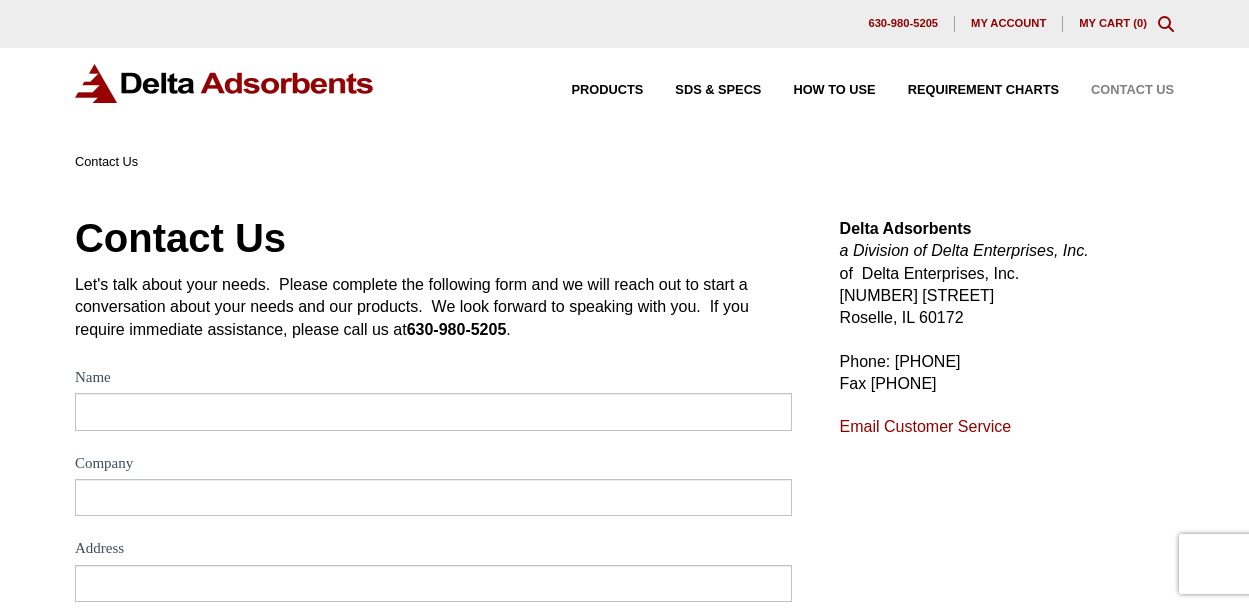 scroll, scrollTop: 0, scrollLeft: 0, axis: both 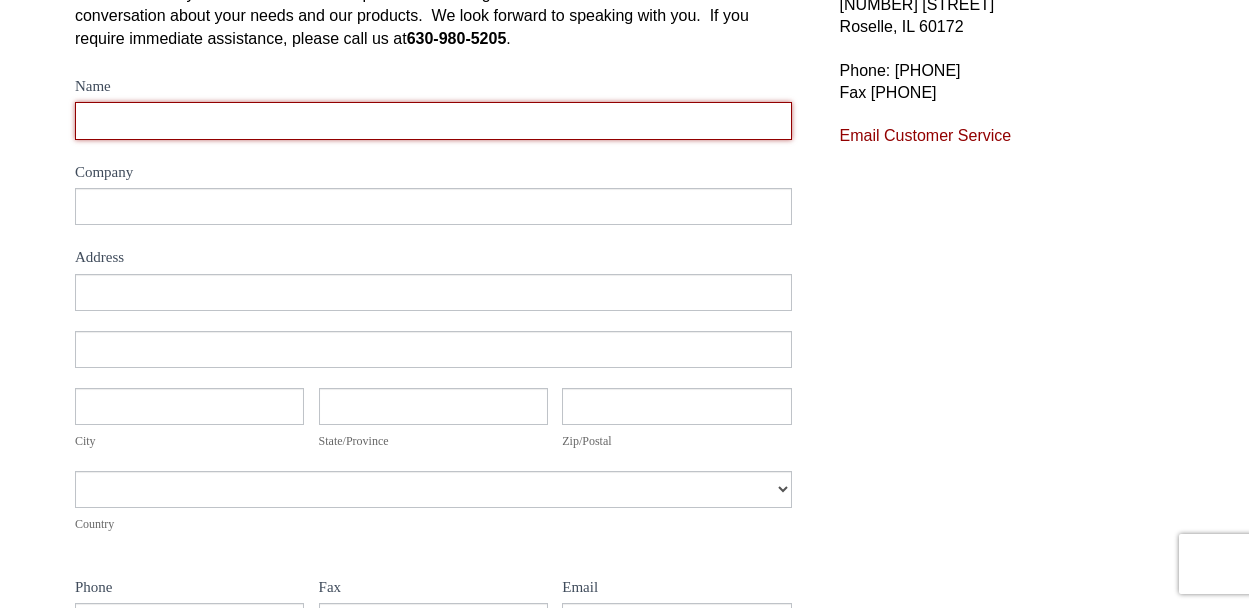 click on "Name" at bounding box center [433, 120] 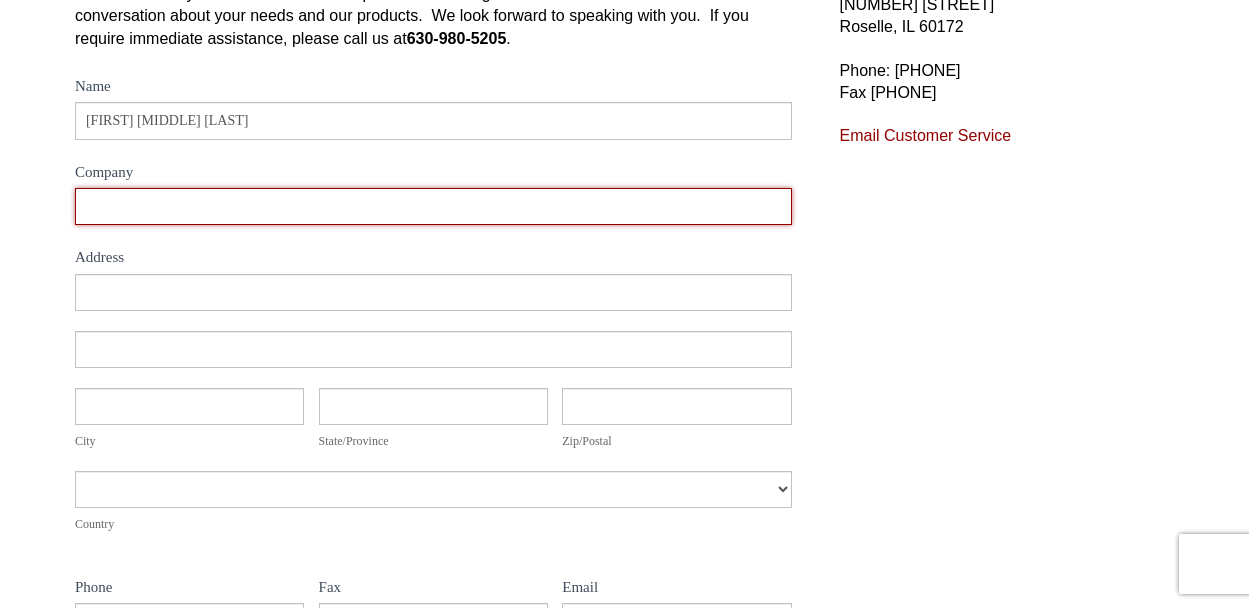 type on "University of Minnesota" 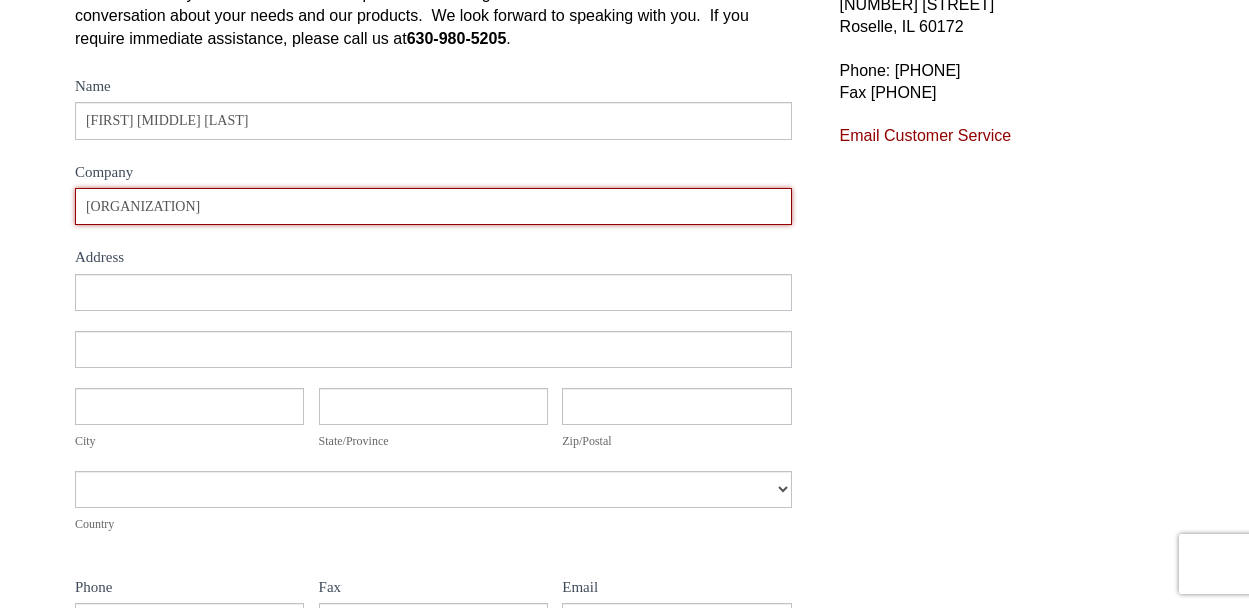 type on "207 Pleasant St. SE" 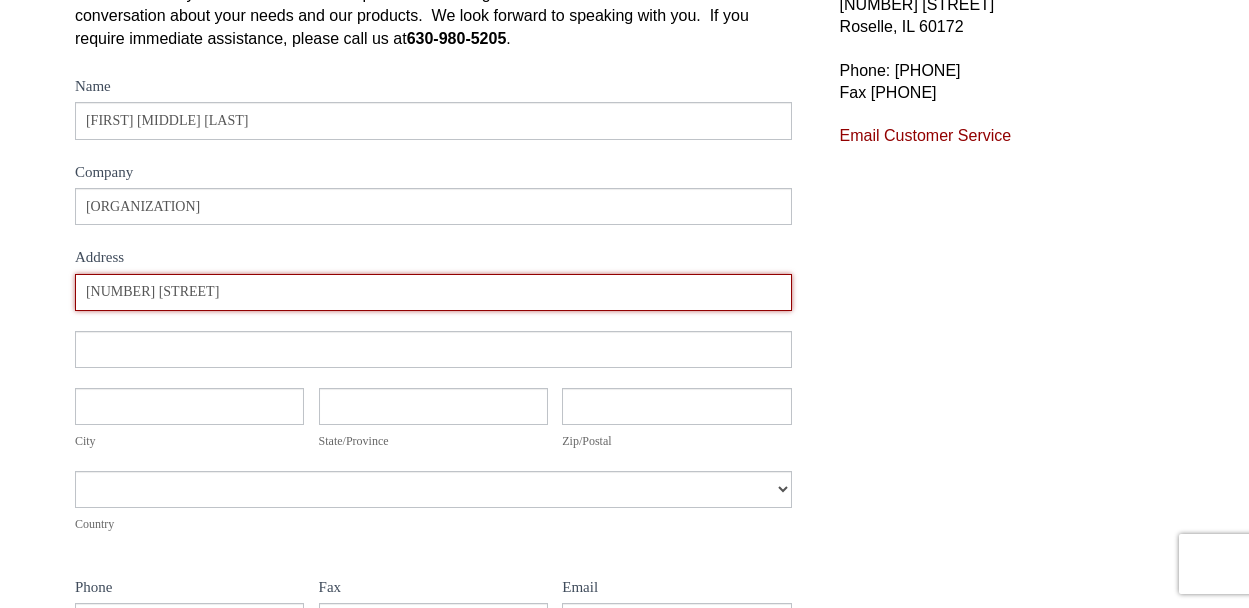 type on "Minneapolis" 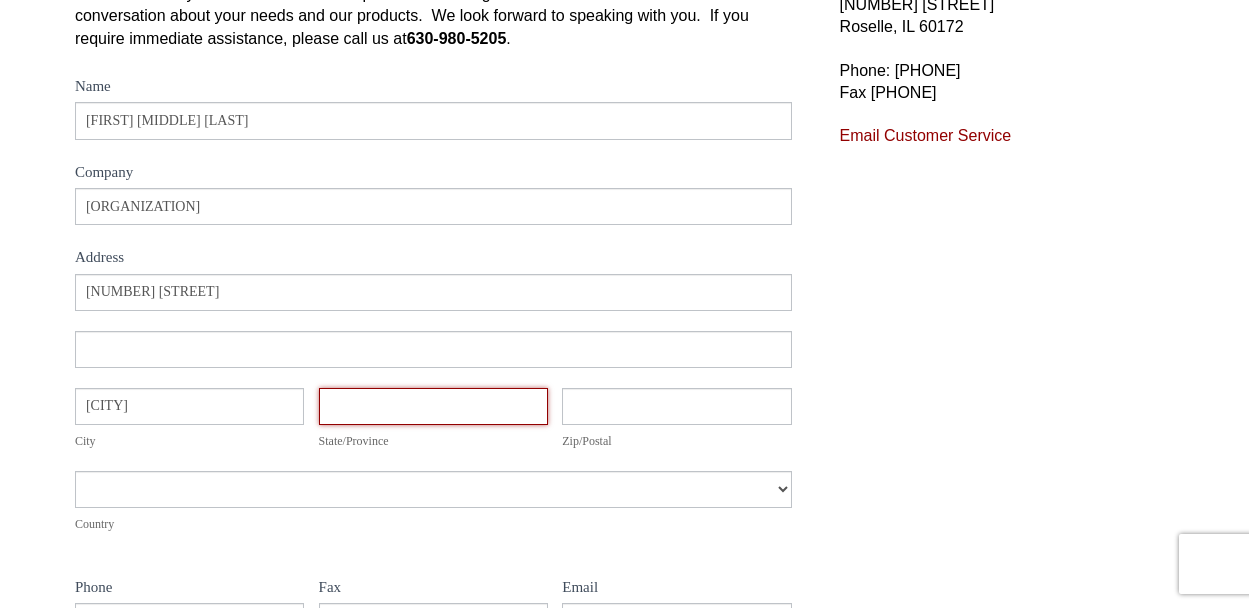 type on "Minnesota" 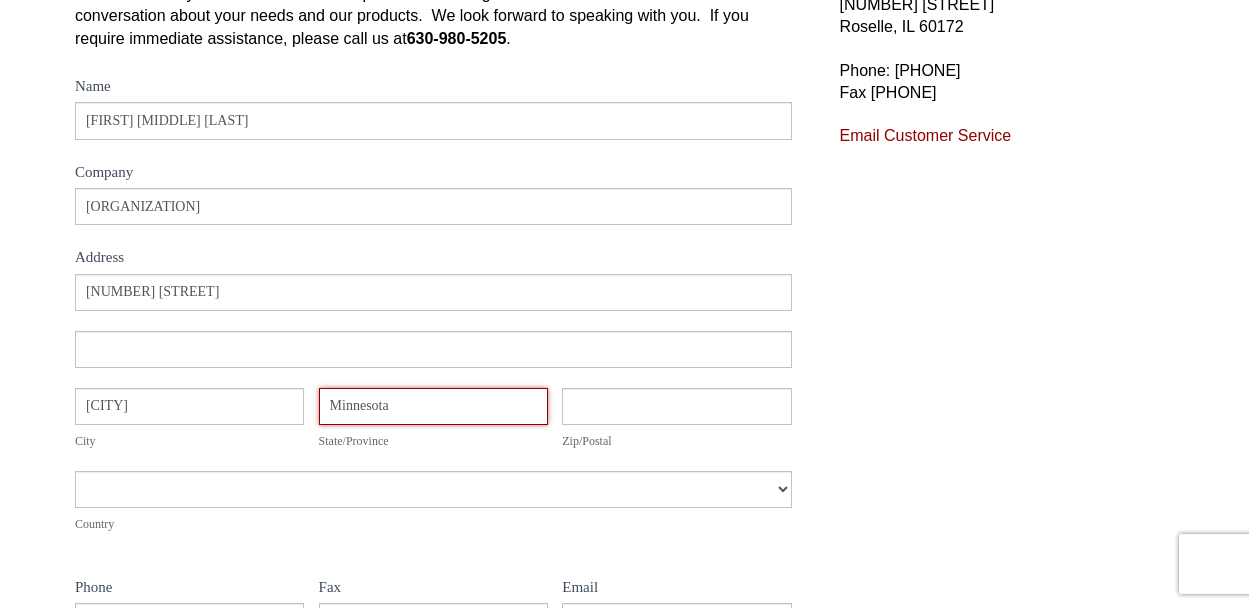 type on "55455" 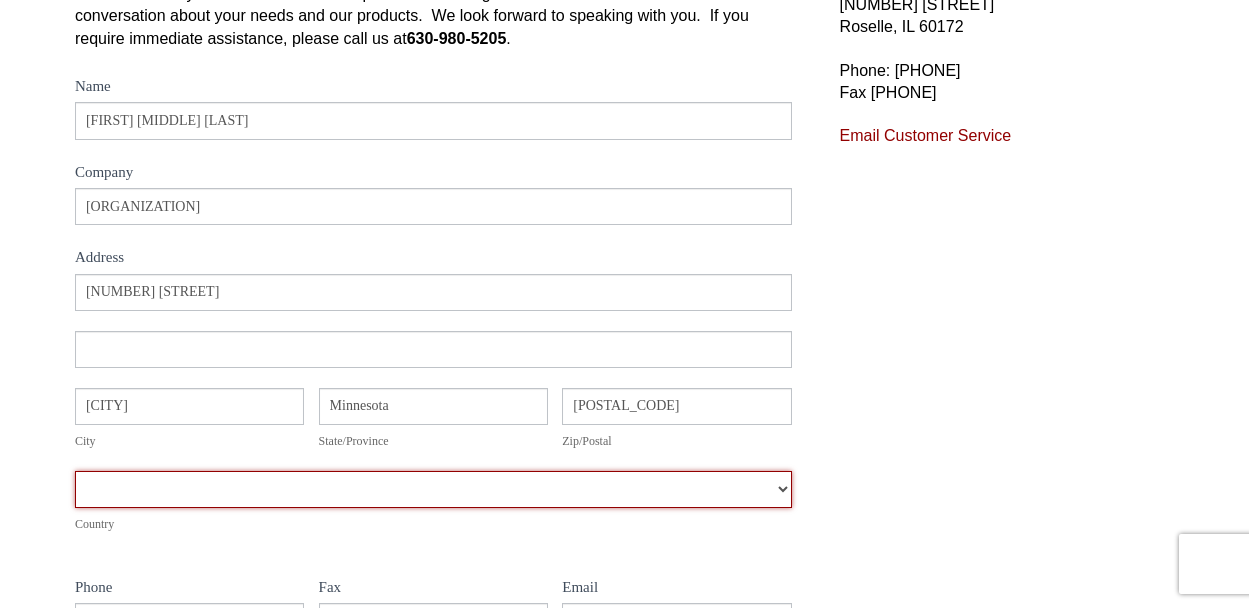 select on "United States" 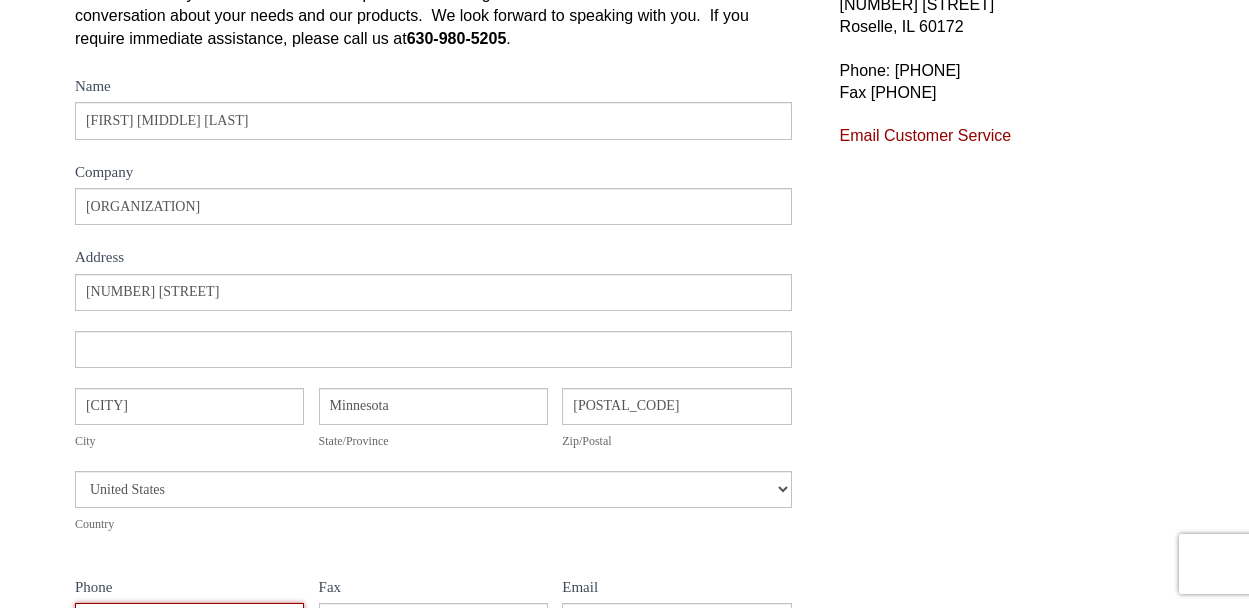 type on "6126251891" 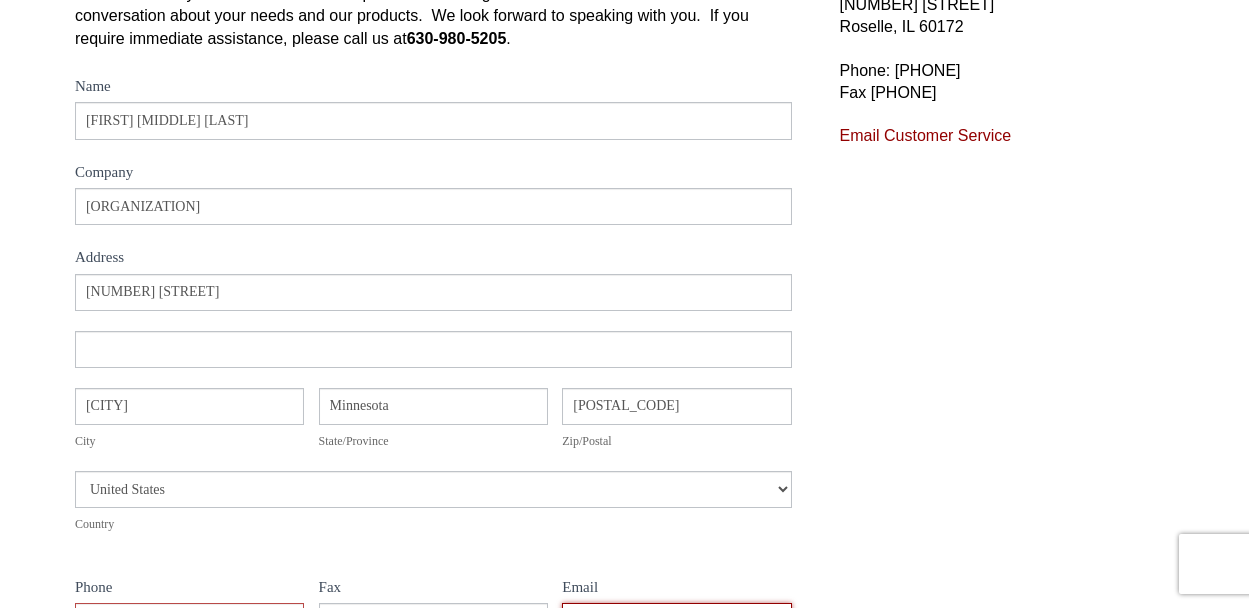 type on "hoye@umn.edu" 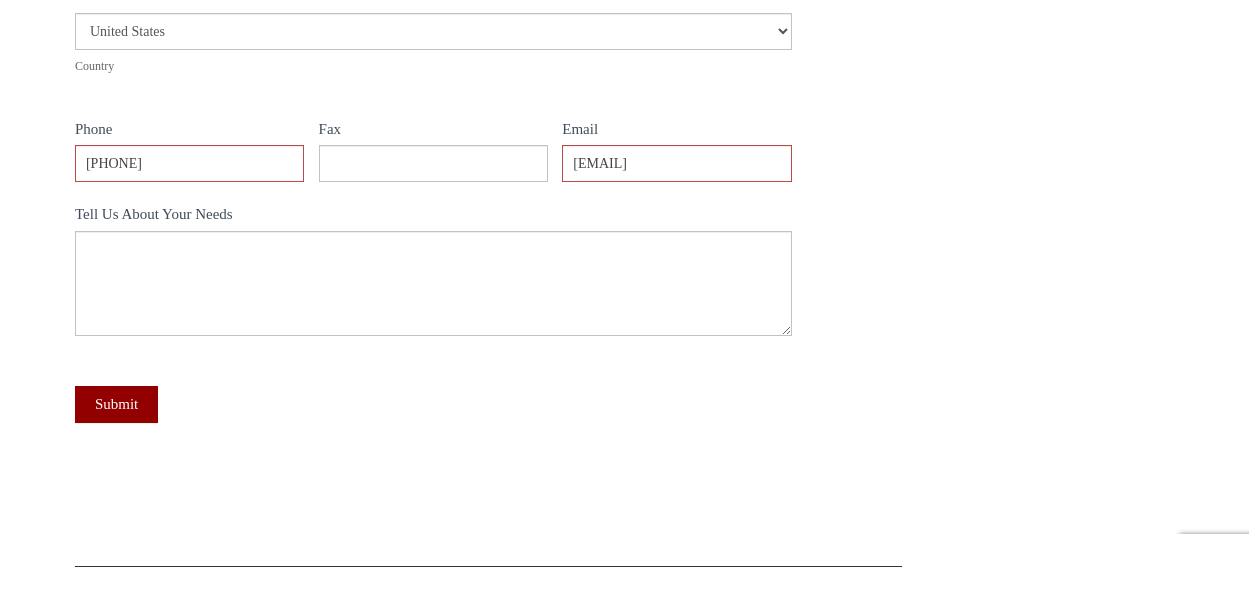 scroll, scrollTop: 752, scrollLeft: 0, axis: vertical 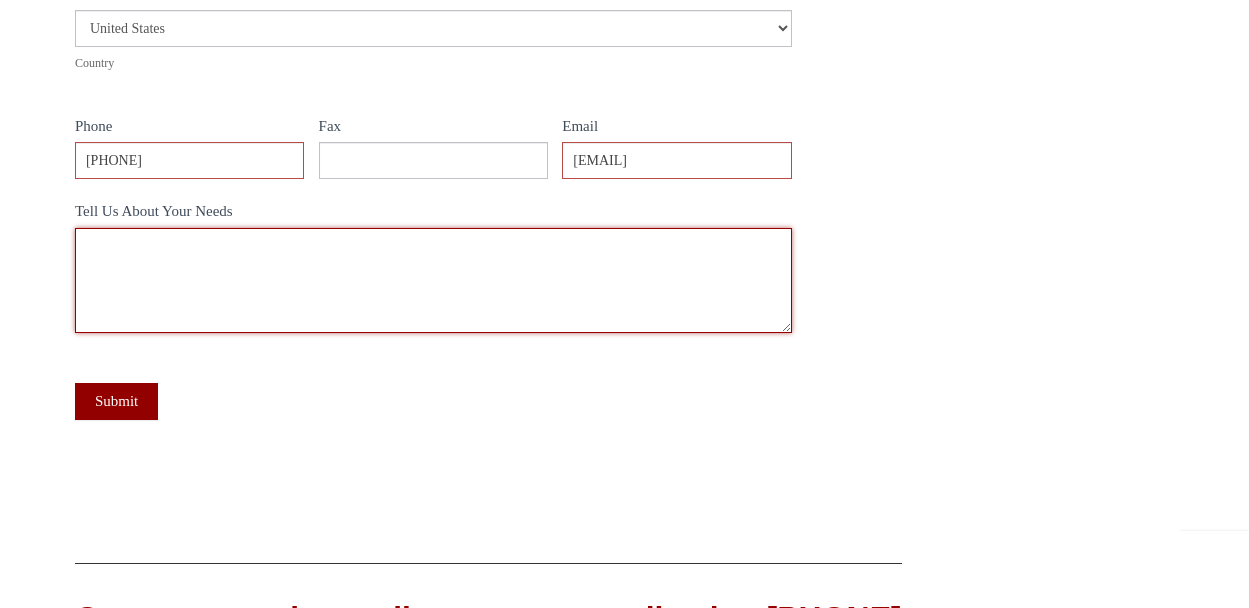 click on "Tell Us About Your Needs" at bounding box center (433, 280) 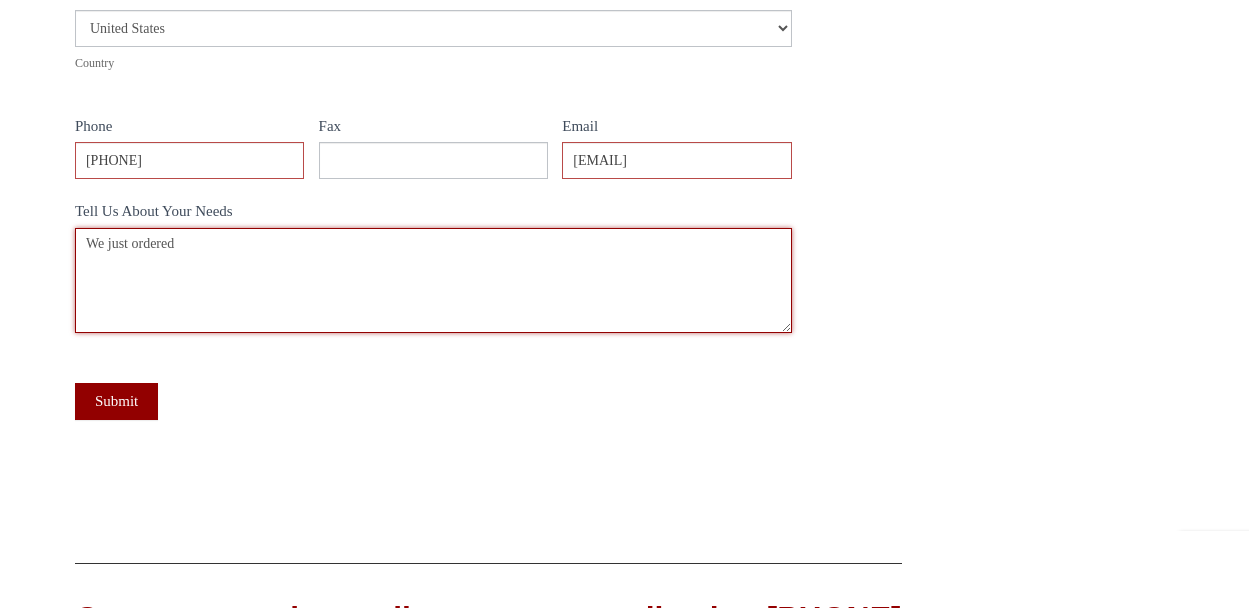 paste on "MS13X4825	13X 4X8 Molecular Sieve Desiccant - 25 LB BOX	1
MS4A81210	4A 8X12 Molecular Sieve Desiccant - 10 LB PAIL	1" 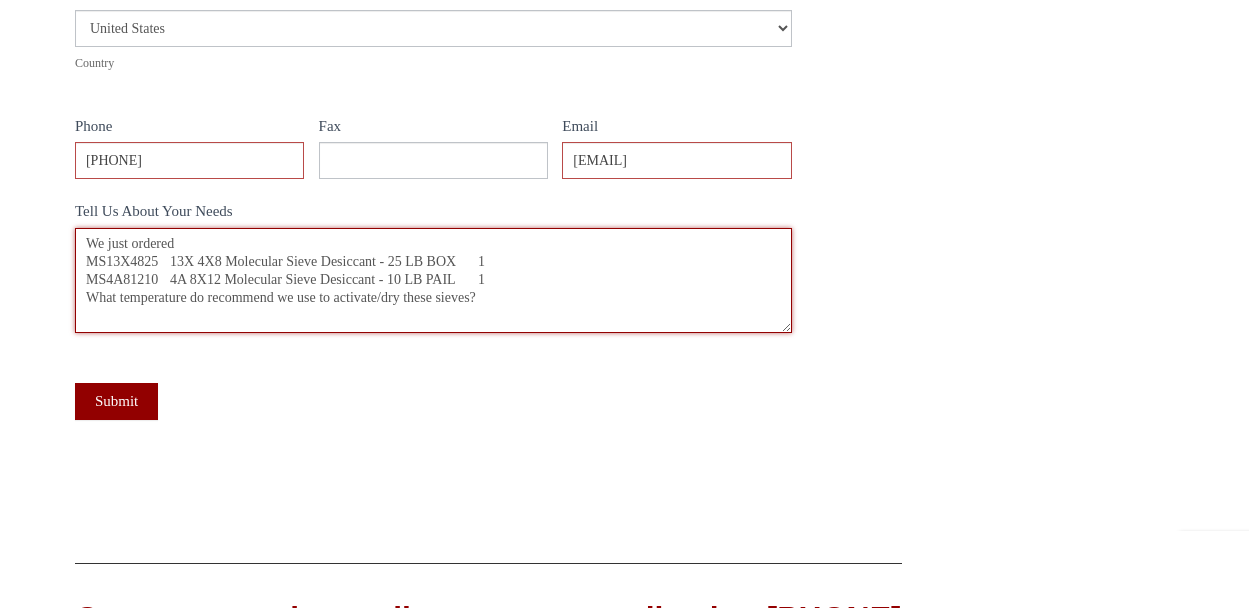click on "We just ordered
MS13X4825	13X 4X8 Molecular Sieve Desiccant - 25 LB BOX	1
MS4A81210	4A 8X12 Molecular Sieve Desiccant - 10 LB PAIL	1
What temperature do recommend we use to activate/dry these sieves?" at bounding box center [433, 280] 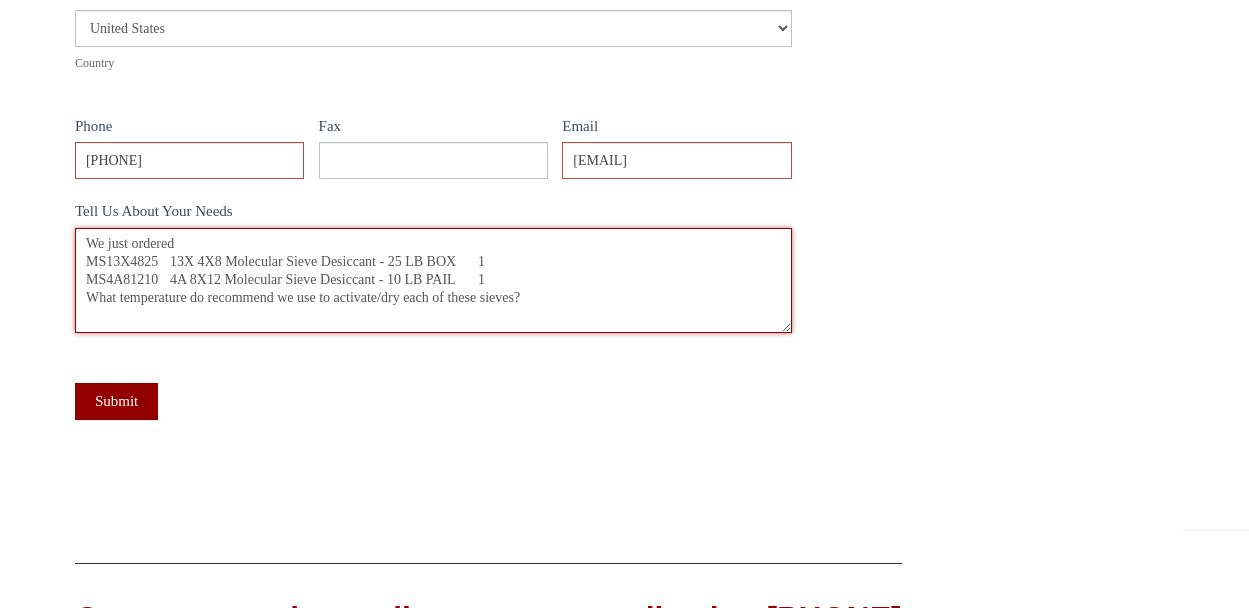click on "We just ordered
MS13X4825	13X 4X8 Molecular Sieve Desiccant - 25 LB BOX	1
MS4A81210	4A 8X12 Molecular Sieve Desiccant - 10 LB PAIL	1
What temperature do recommend we use to activate/dry each of these sieves?" at bounding box center [433, 280] 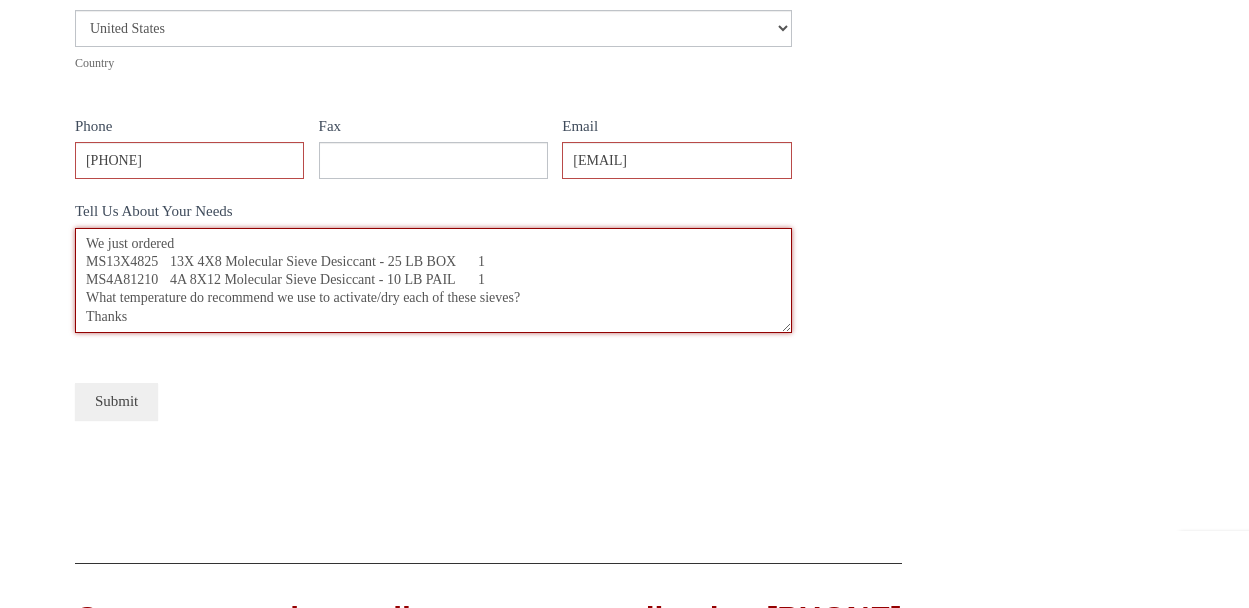 type on "We just ordered
MS13X4825	13X 4X8 Molecular Sieve Desiccant - 25 LB BOX	1
MS4A81210	4A 8X12 Molecular Sieve Desiccant - 10 LB PAIL	1
What temperature do recommend we use to activate/dry each of these sieves?
Thanks" 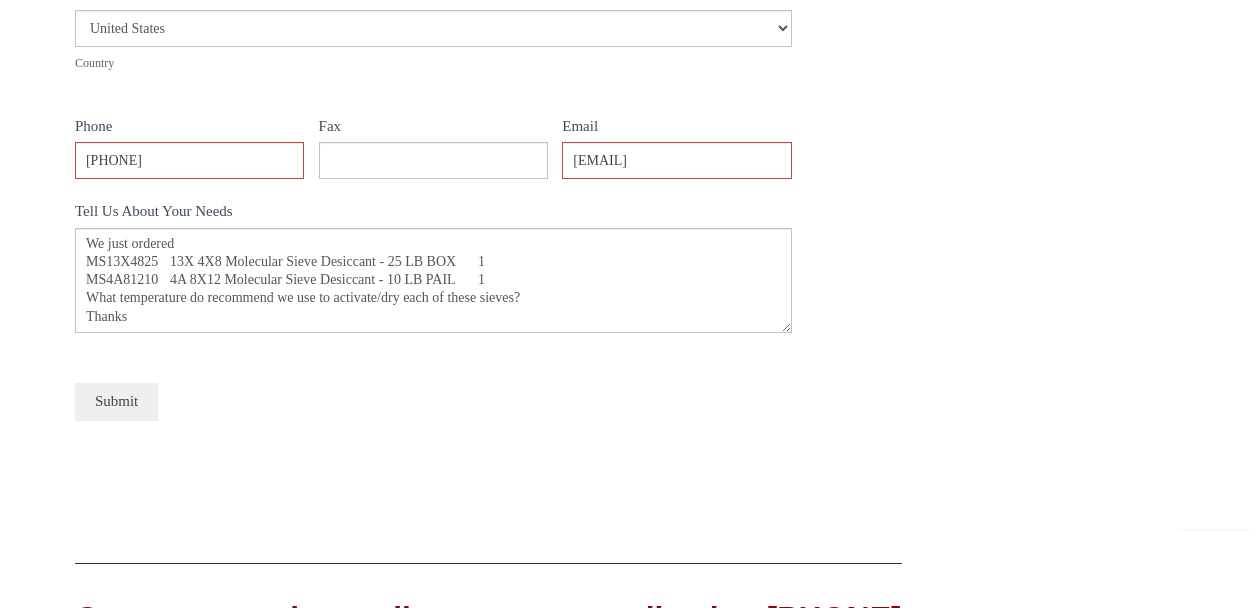 click on "Submit" at bounding box center [116, 401] 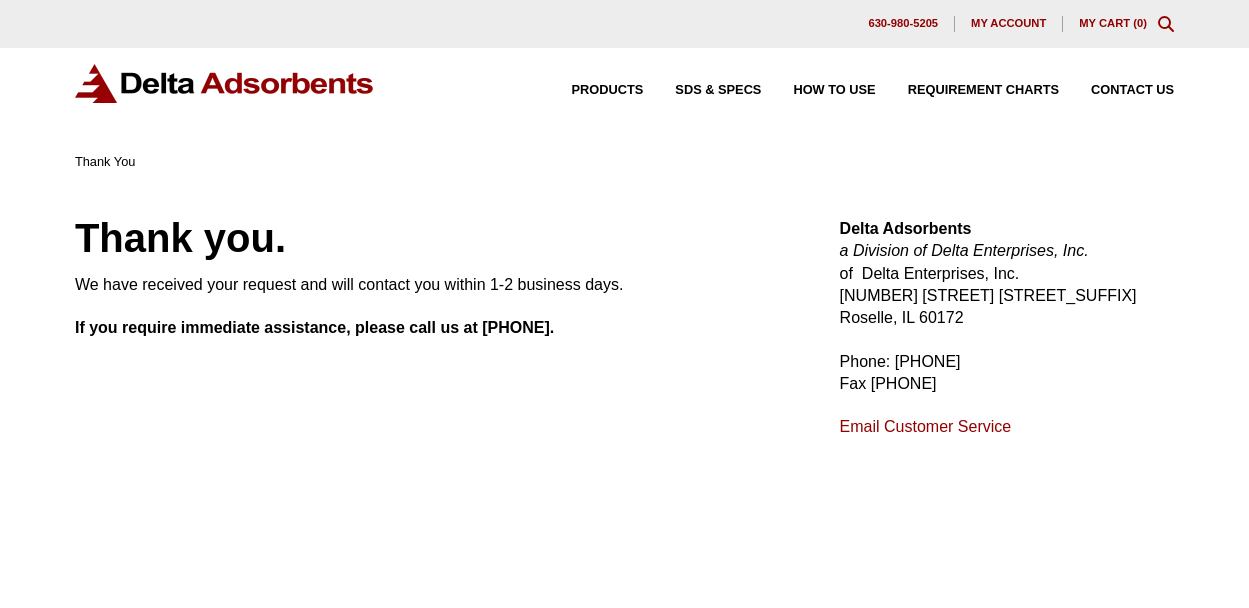 scroll, scrollTop: 0, scrollLeft: 0, axis: both 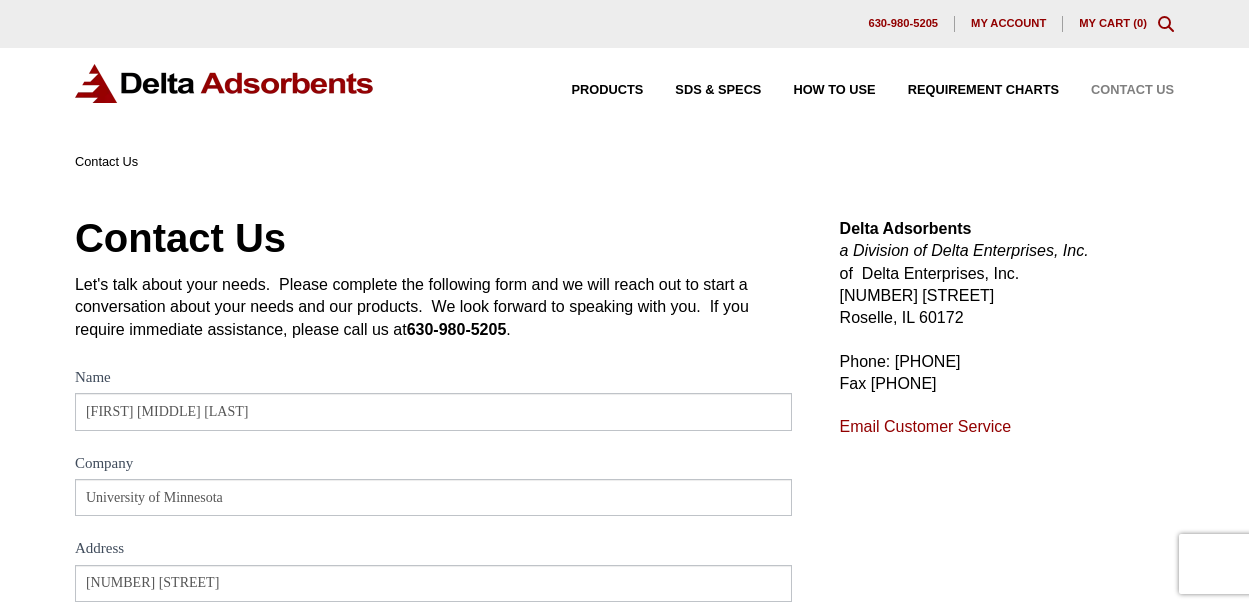 select on "United States" 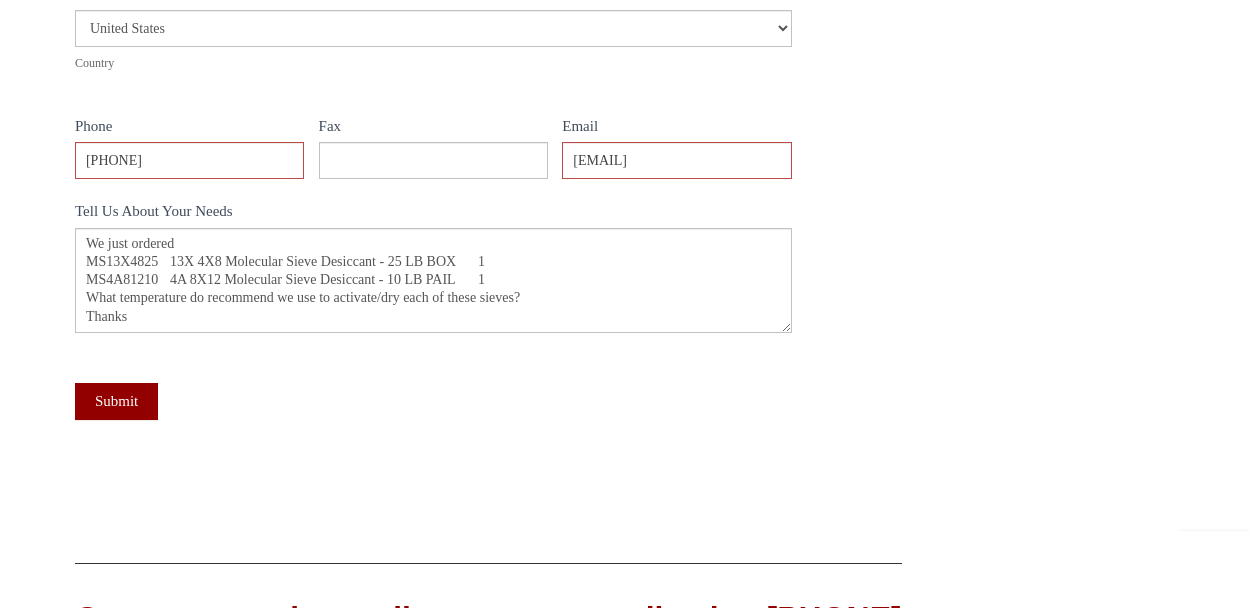 scroll, scrollTop: 0, scrollLeft: 0, axis: both 